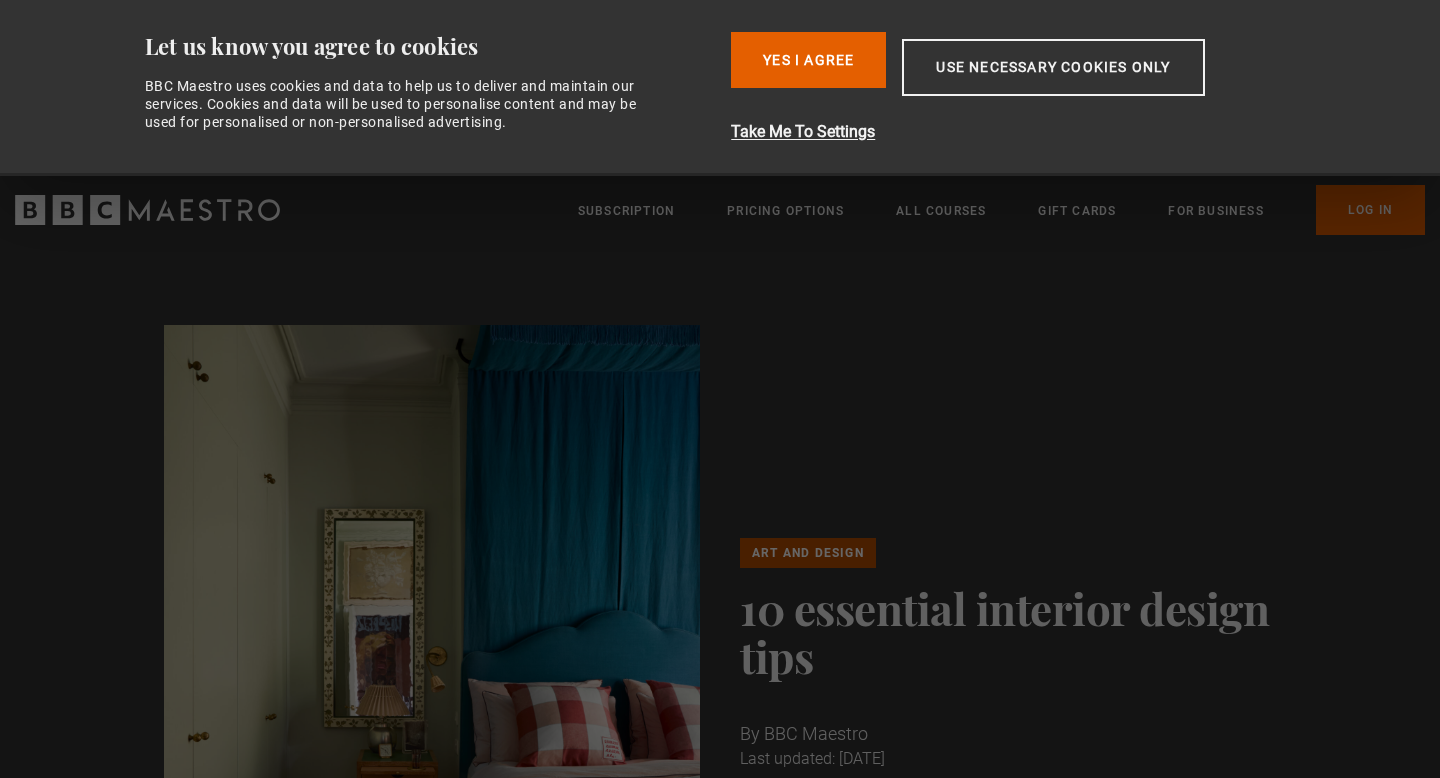 scroll, scrollTop: 0, scrollLeft: 0, axis: both 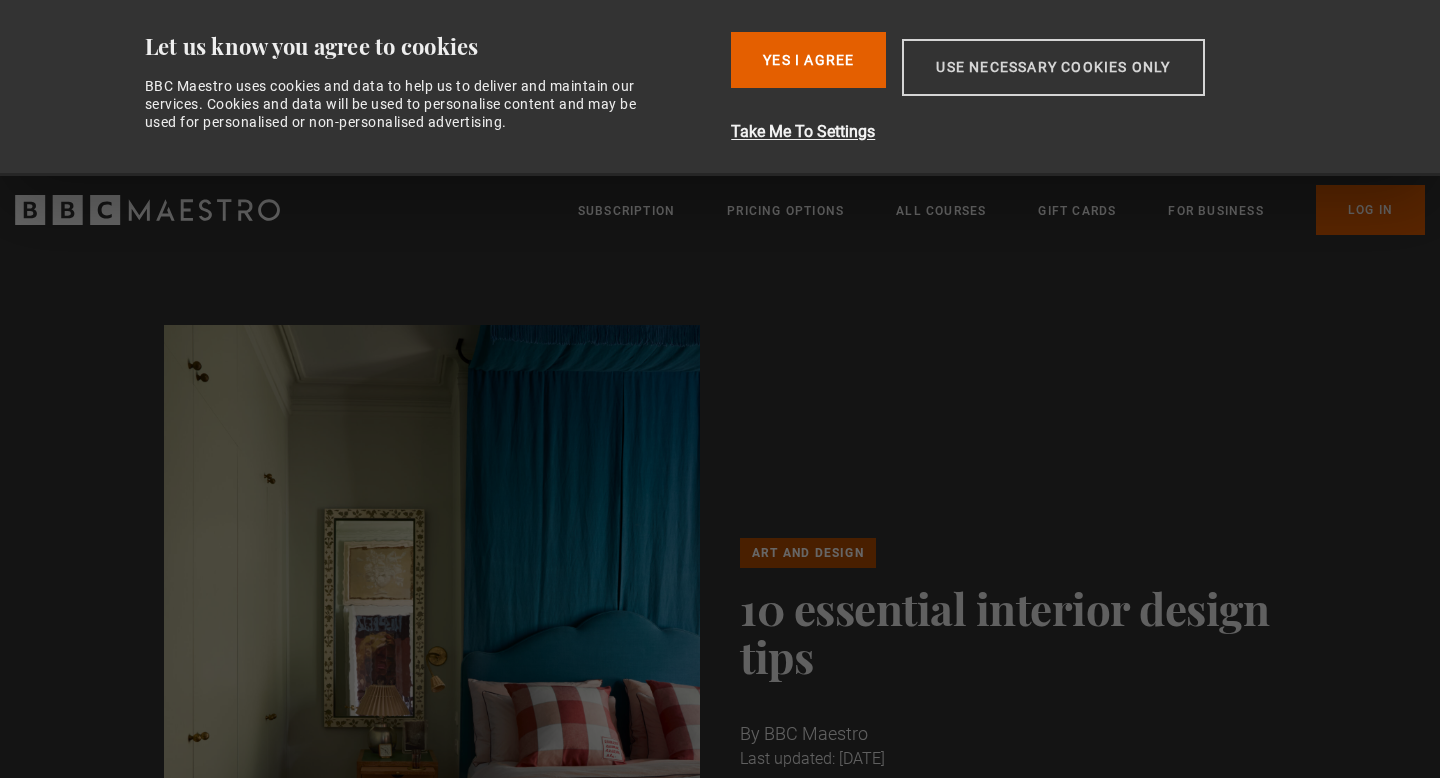 click on "Use necessary cookies only" at bounding box center [1053, 67] 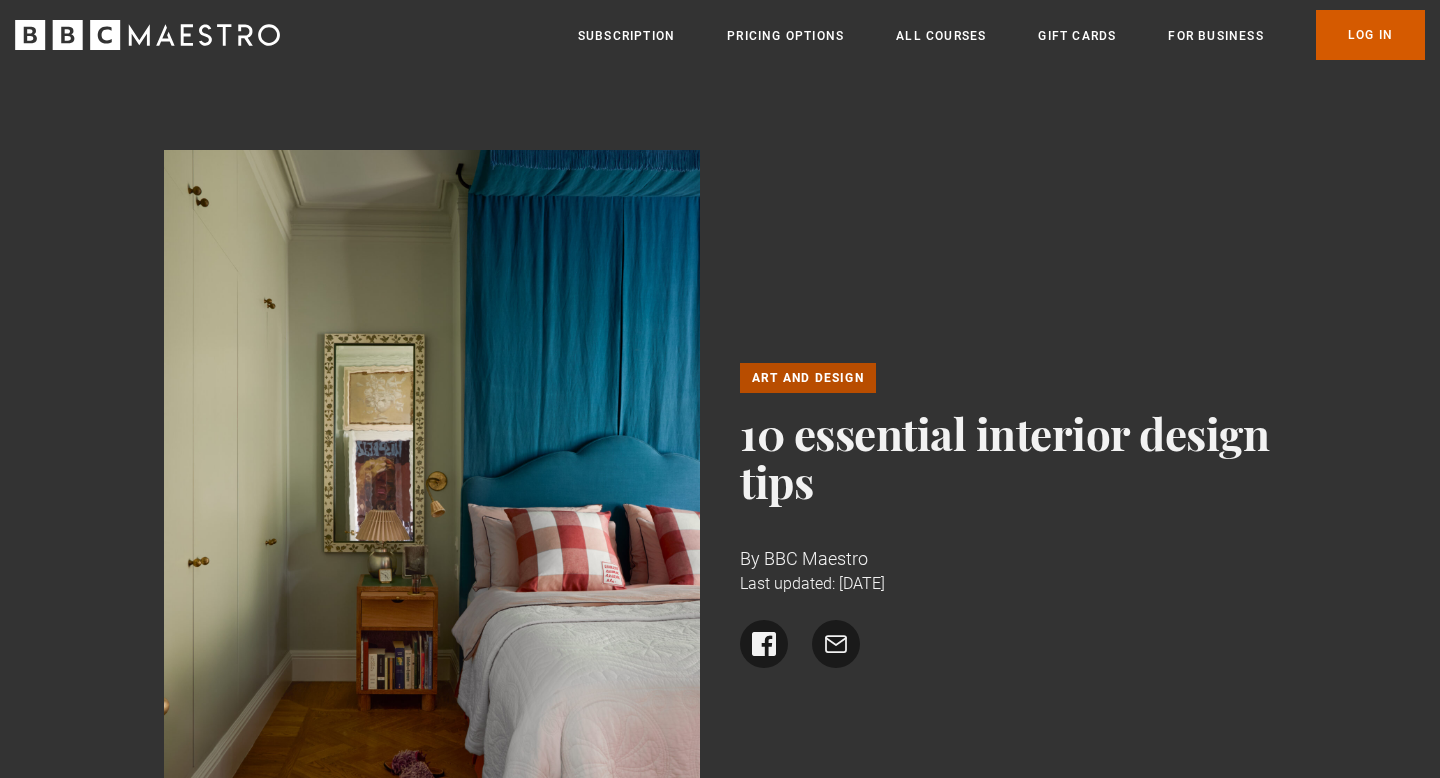 click on "Log In" at bounding box center (1370, 35) 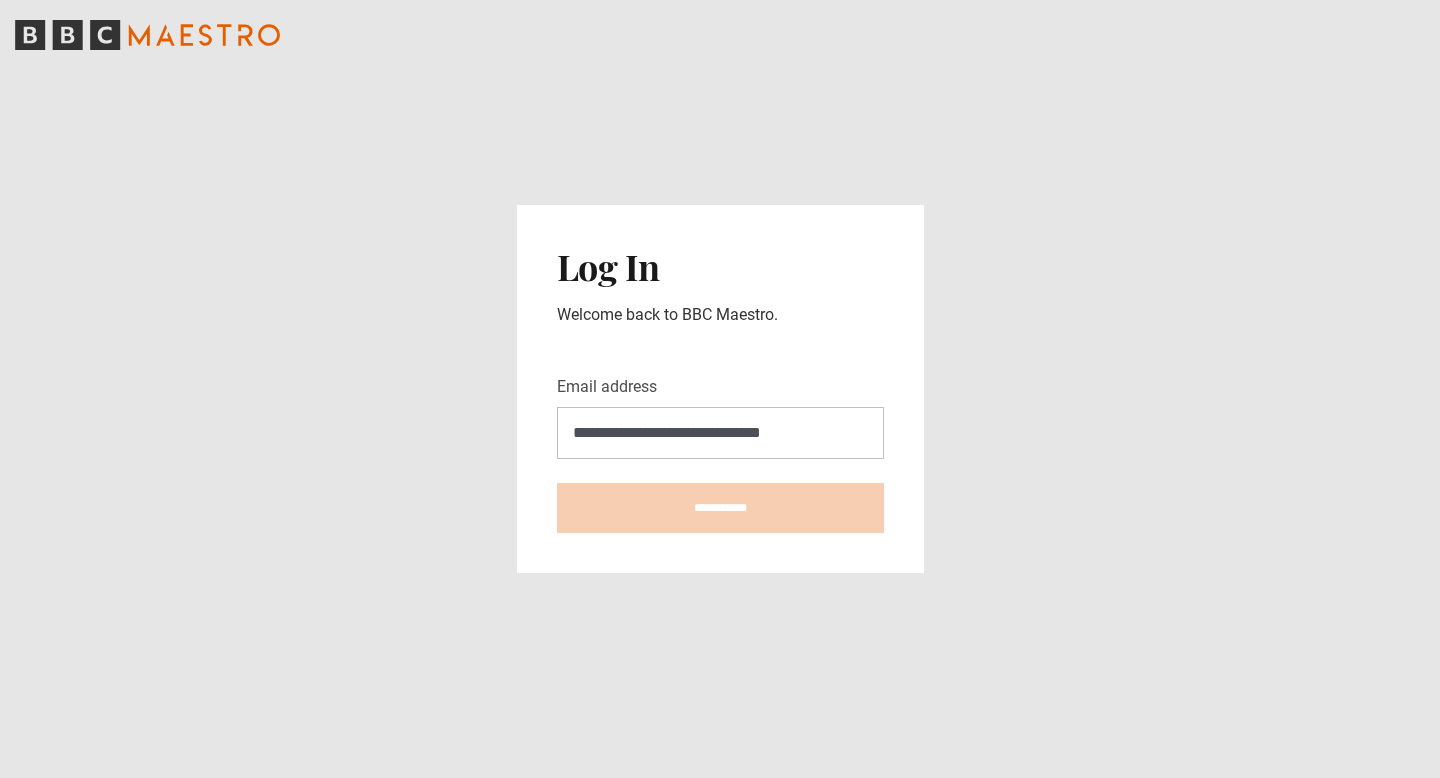 scroll, scrollTop: 0, scrollLeft: 0, axis: both 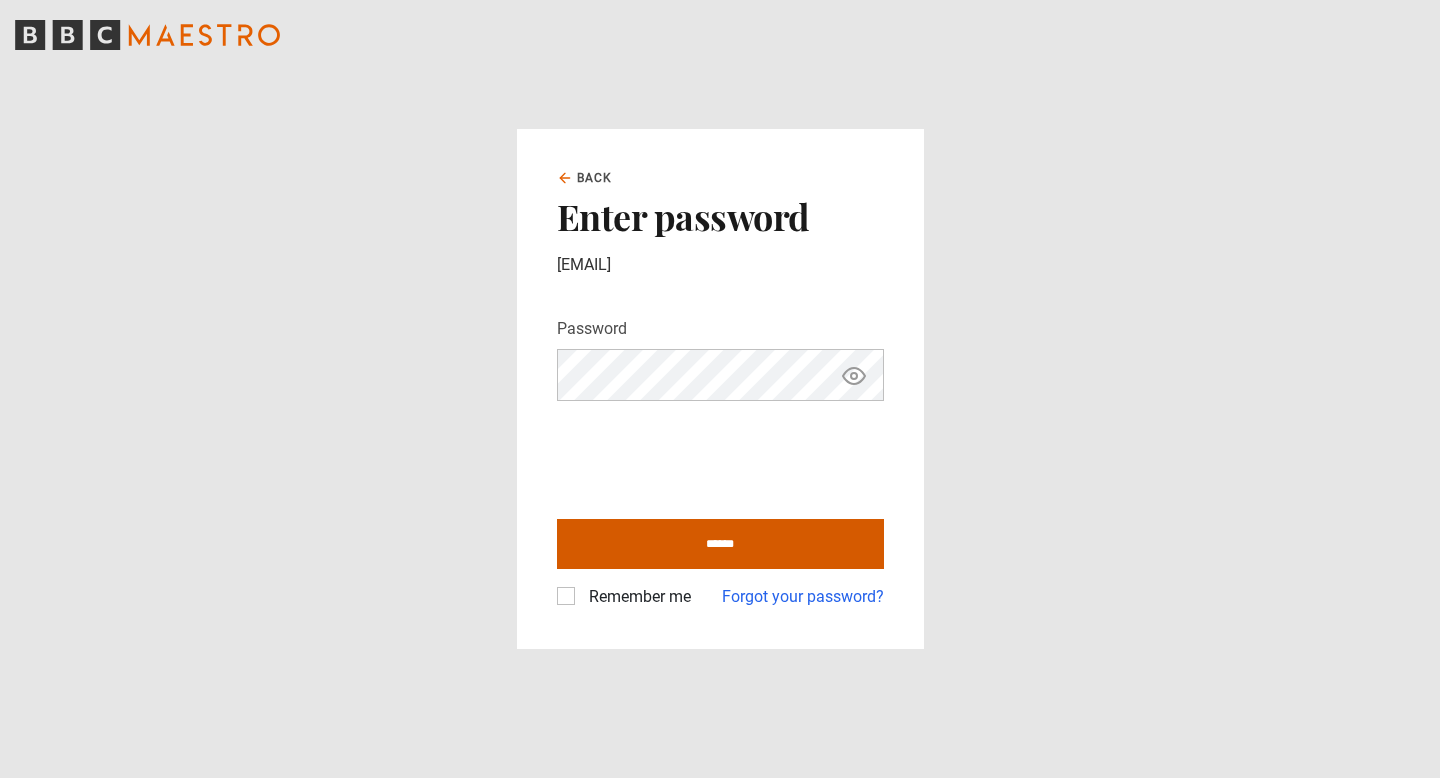 click on "******" at bounding box center [720, 544] 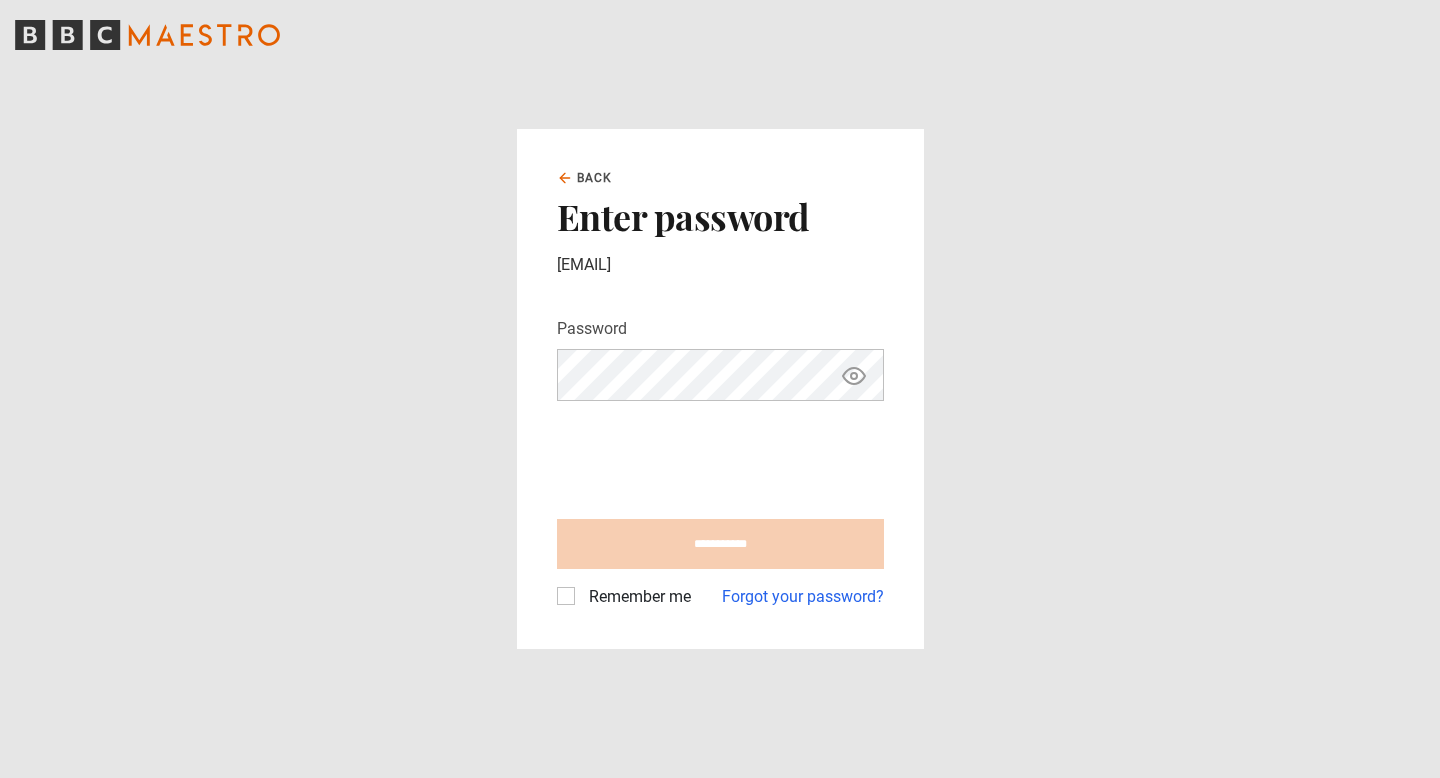 type on "**********" 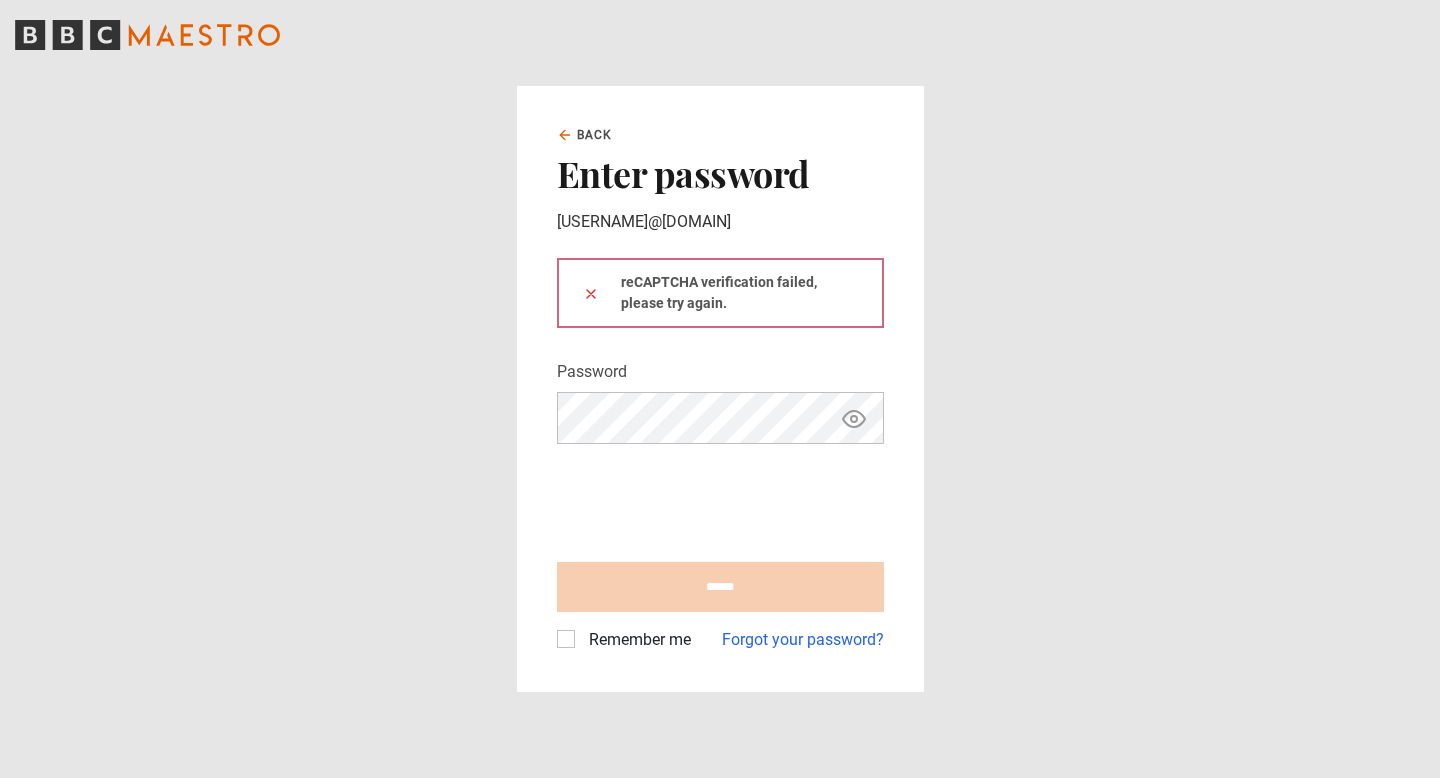 scroll, scrollTop: 0, scrollLeft: 0, axis: both 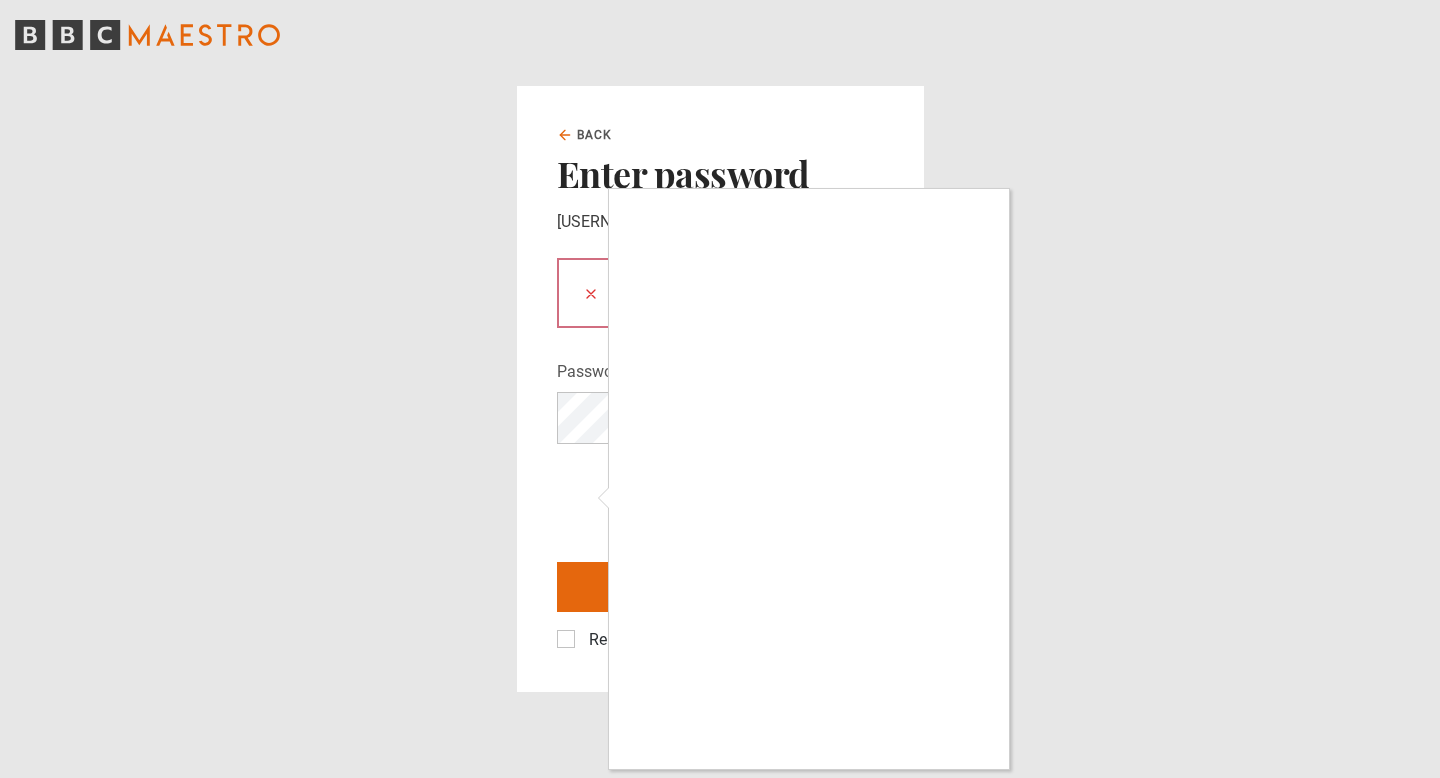 click at bounding box center [720, 389] 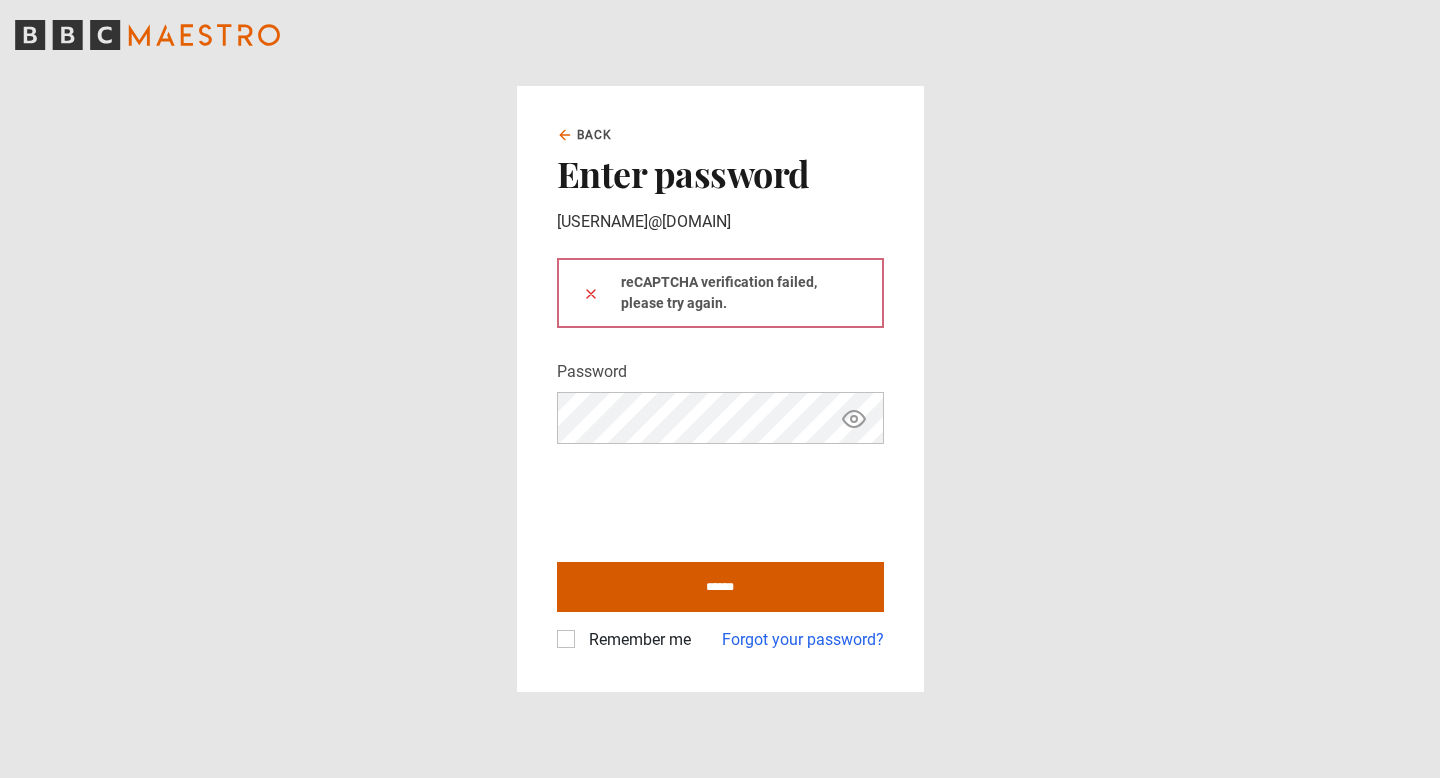 click on "******" at bounding box center [720, 587] 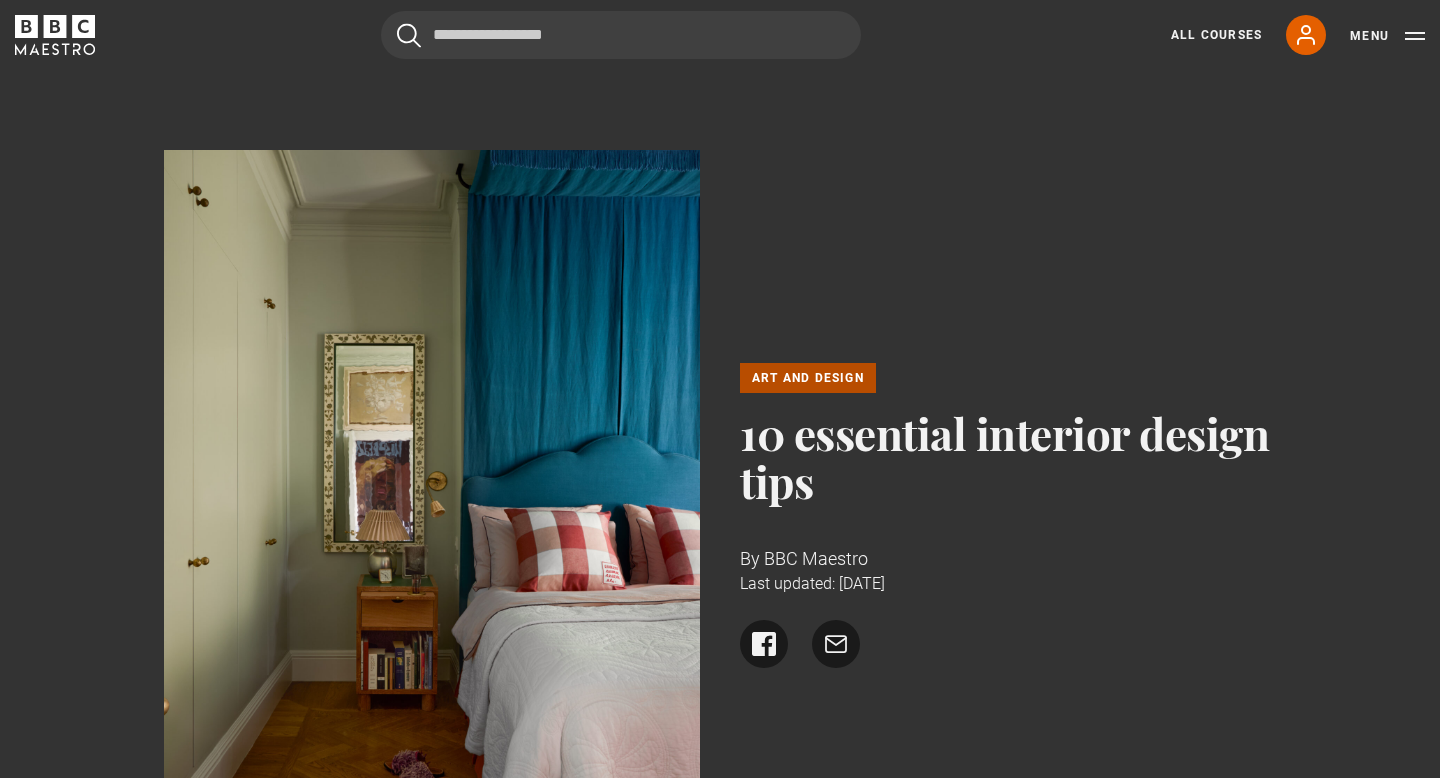 scroll, scrollTop: 0, scrollLeft: 0, axis: both 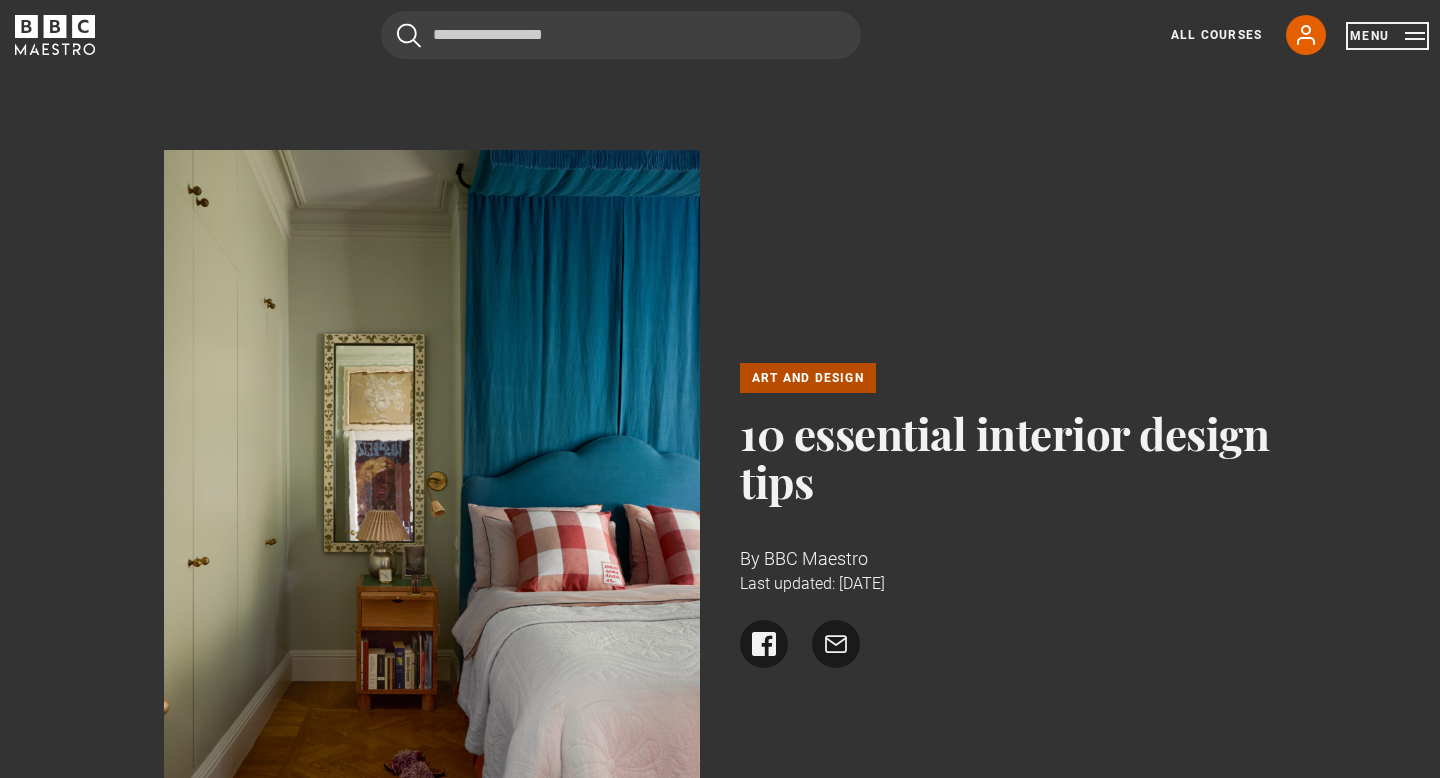 click on "Menu" at bounding box center [1387, 36] 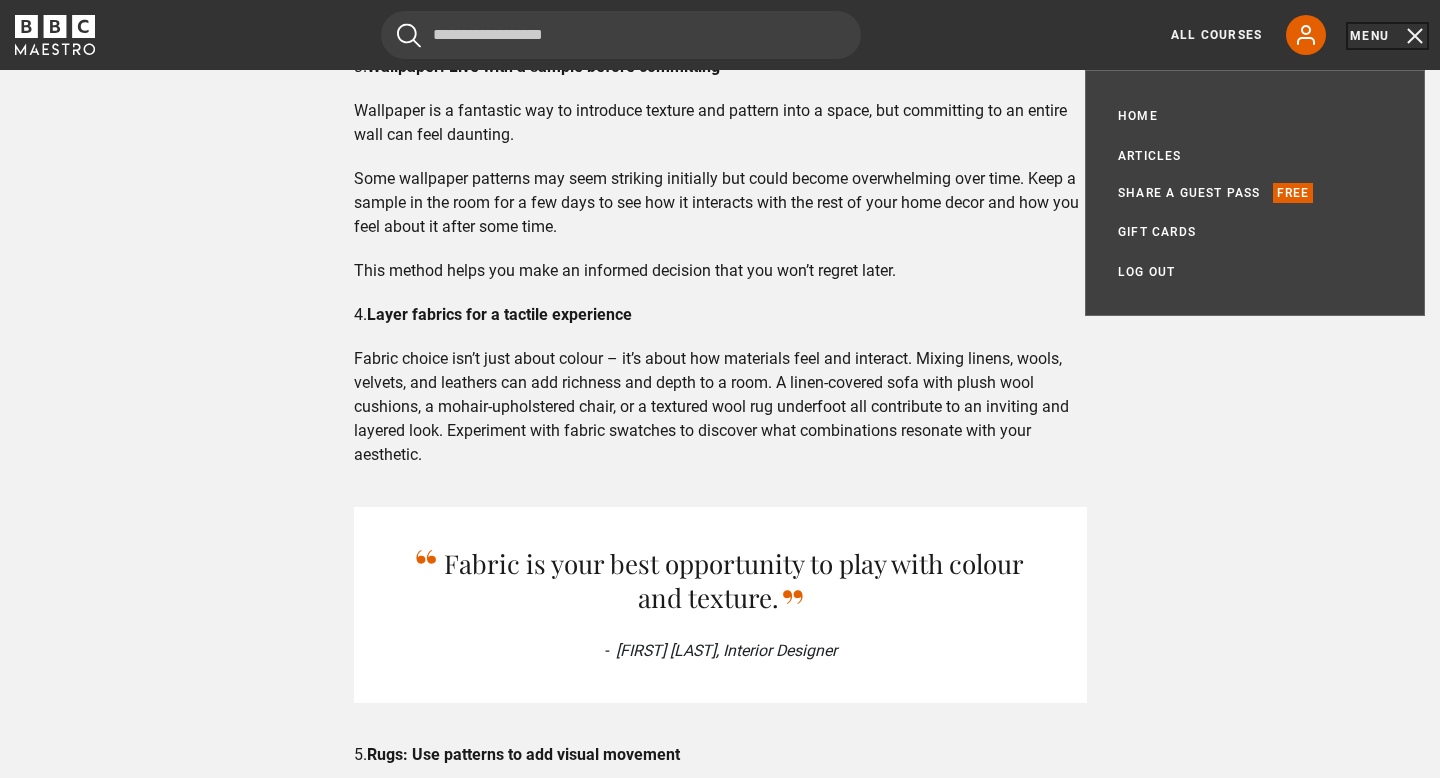 scroll, scrollTop: 2817, scrollLeft: 0, axis: vertical 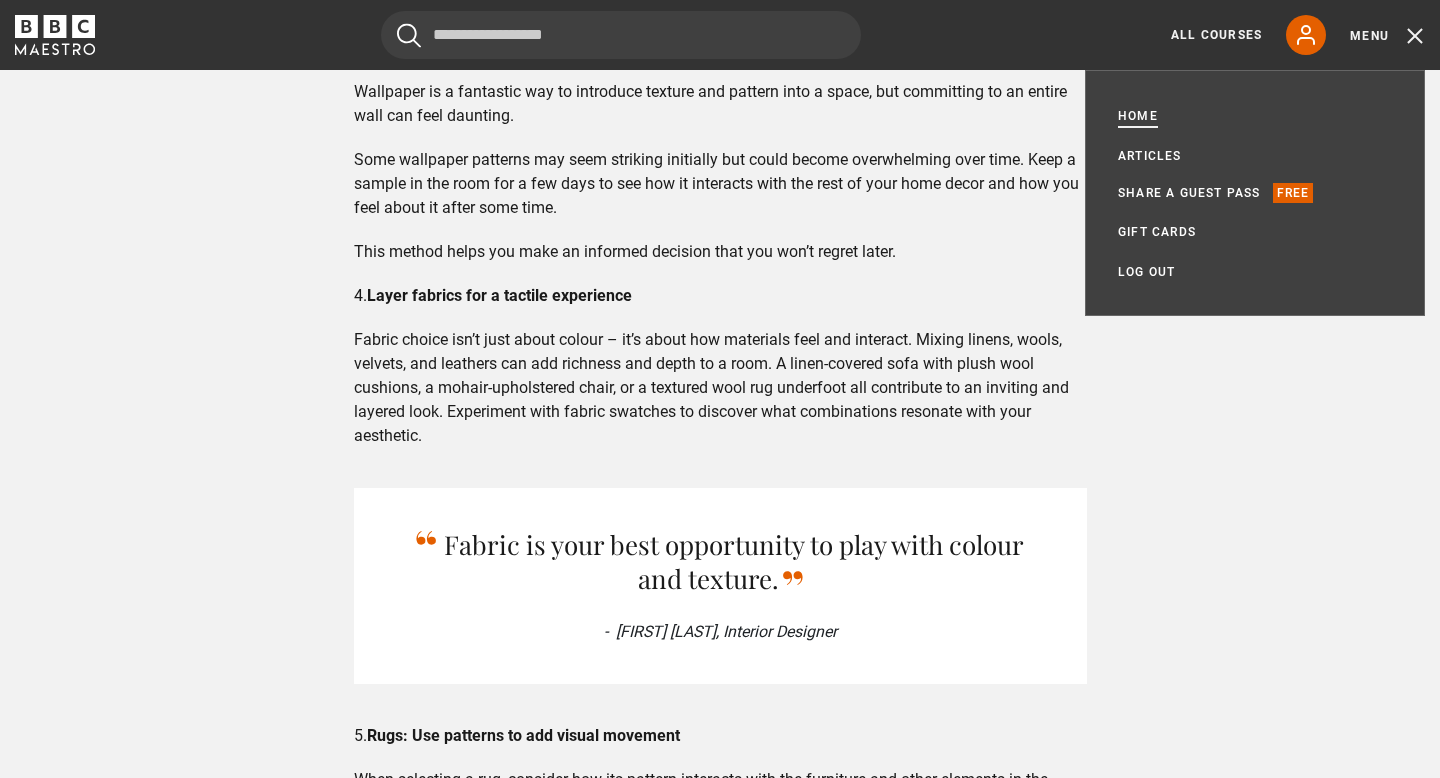 click on "Home" at bounding box center [1138, 116] 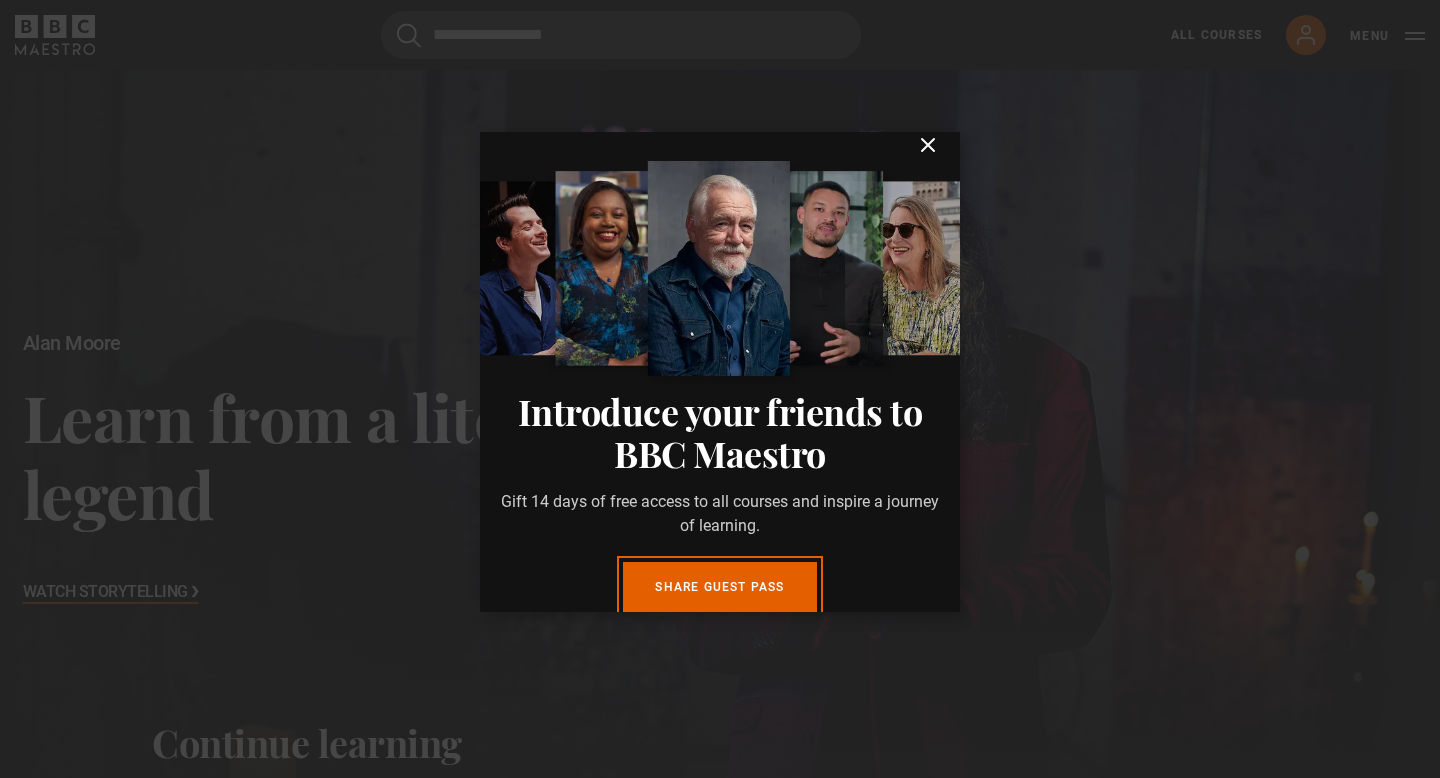 scroll, scrollTop: 0, scrollLeft: 0, axis: both 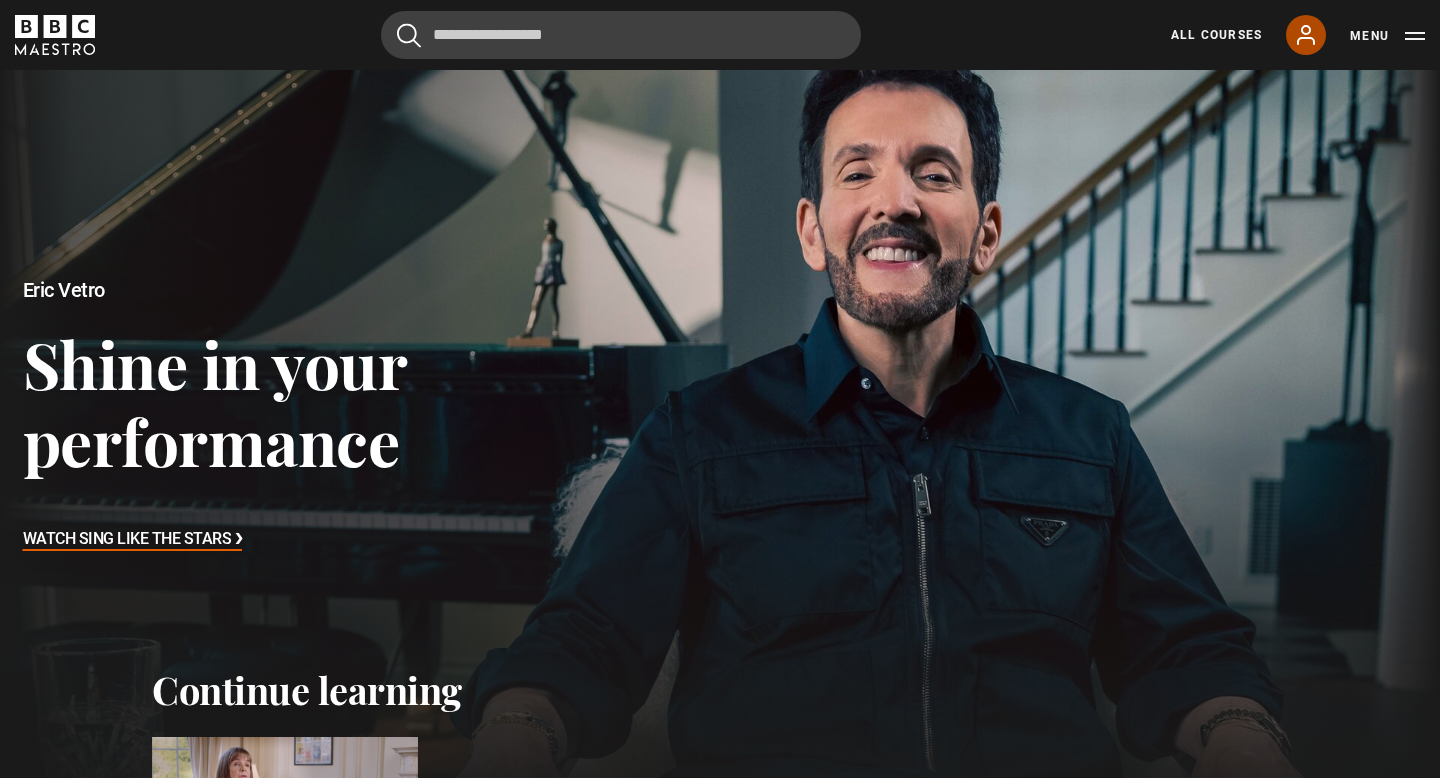 click 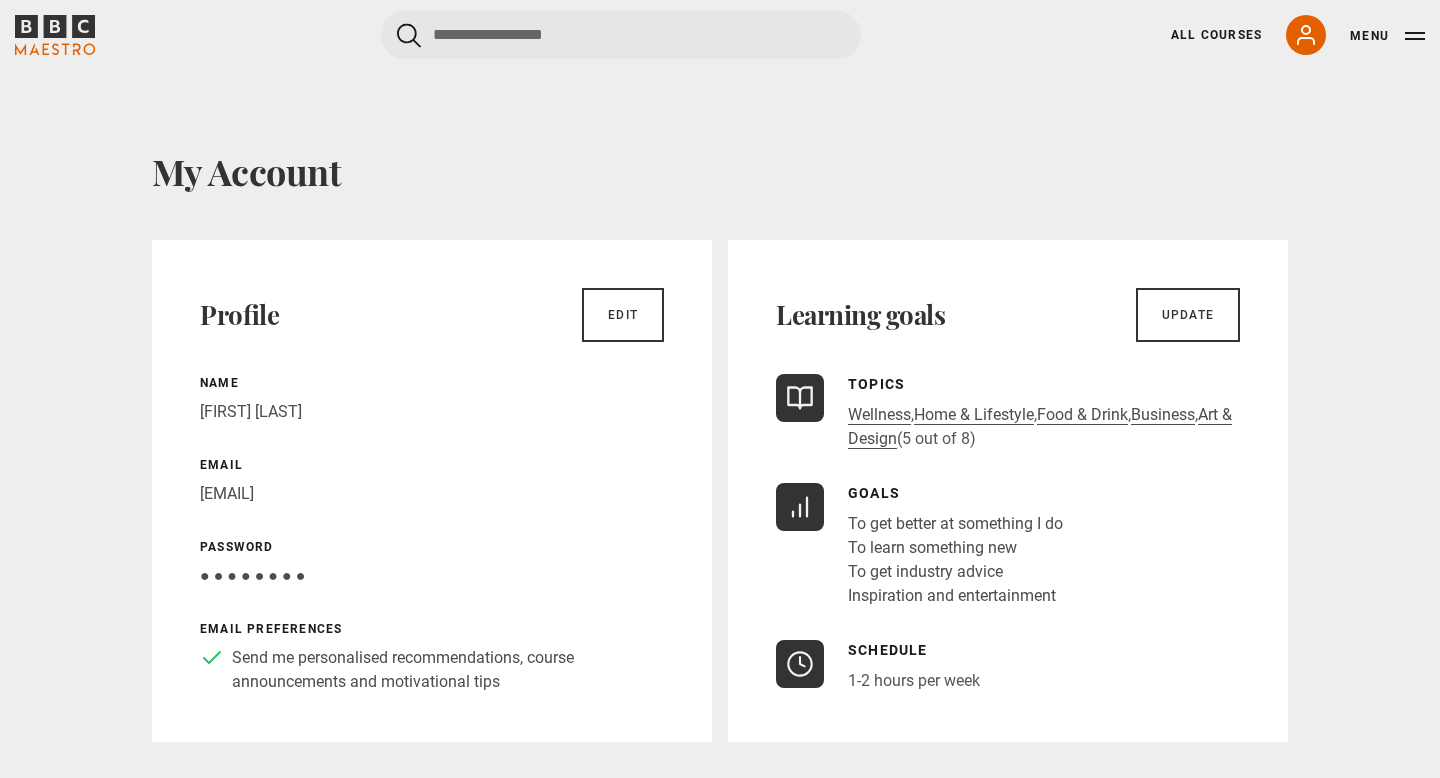scroll, scrollTop: 0, scrollLeft: 0, axis: both 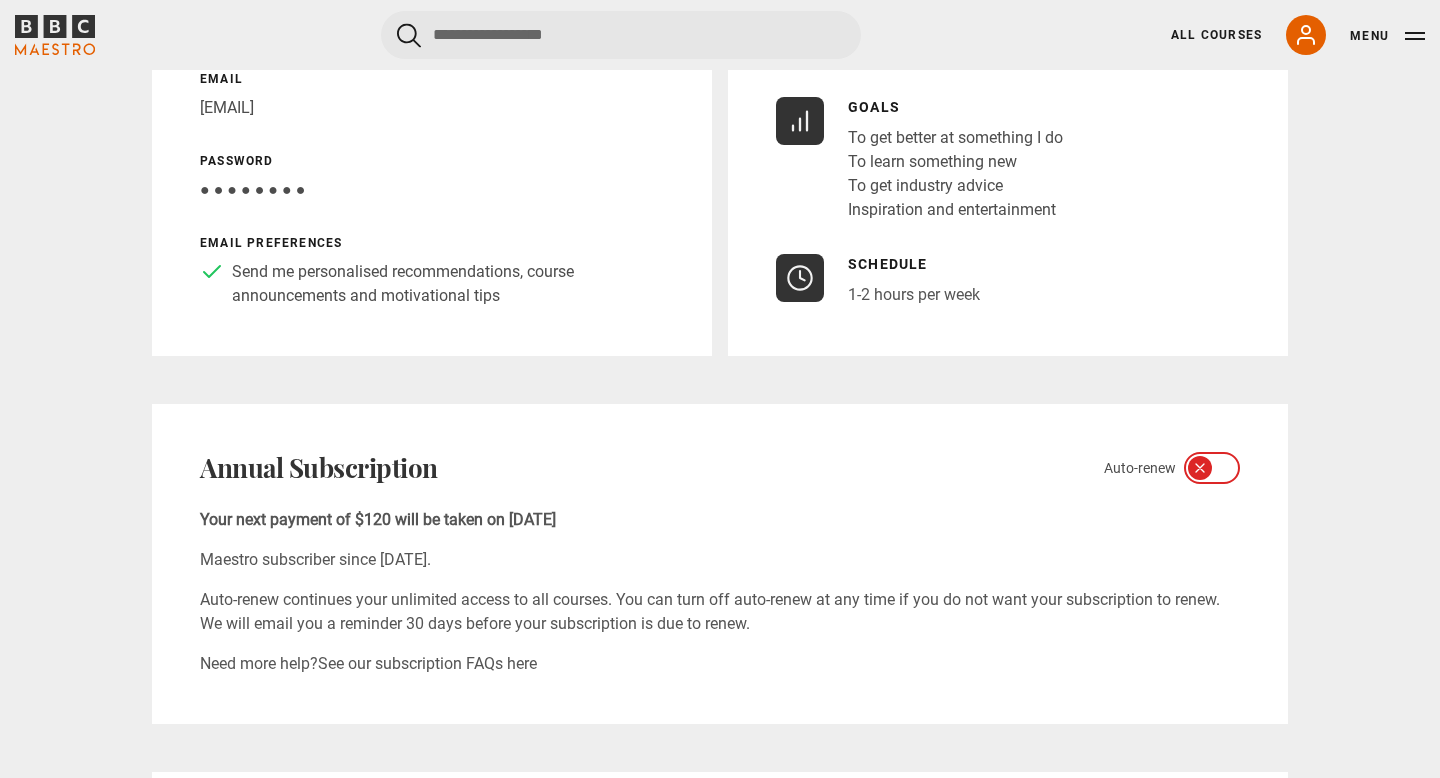 click at bounding box center (1212, 468) 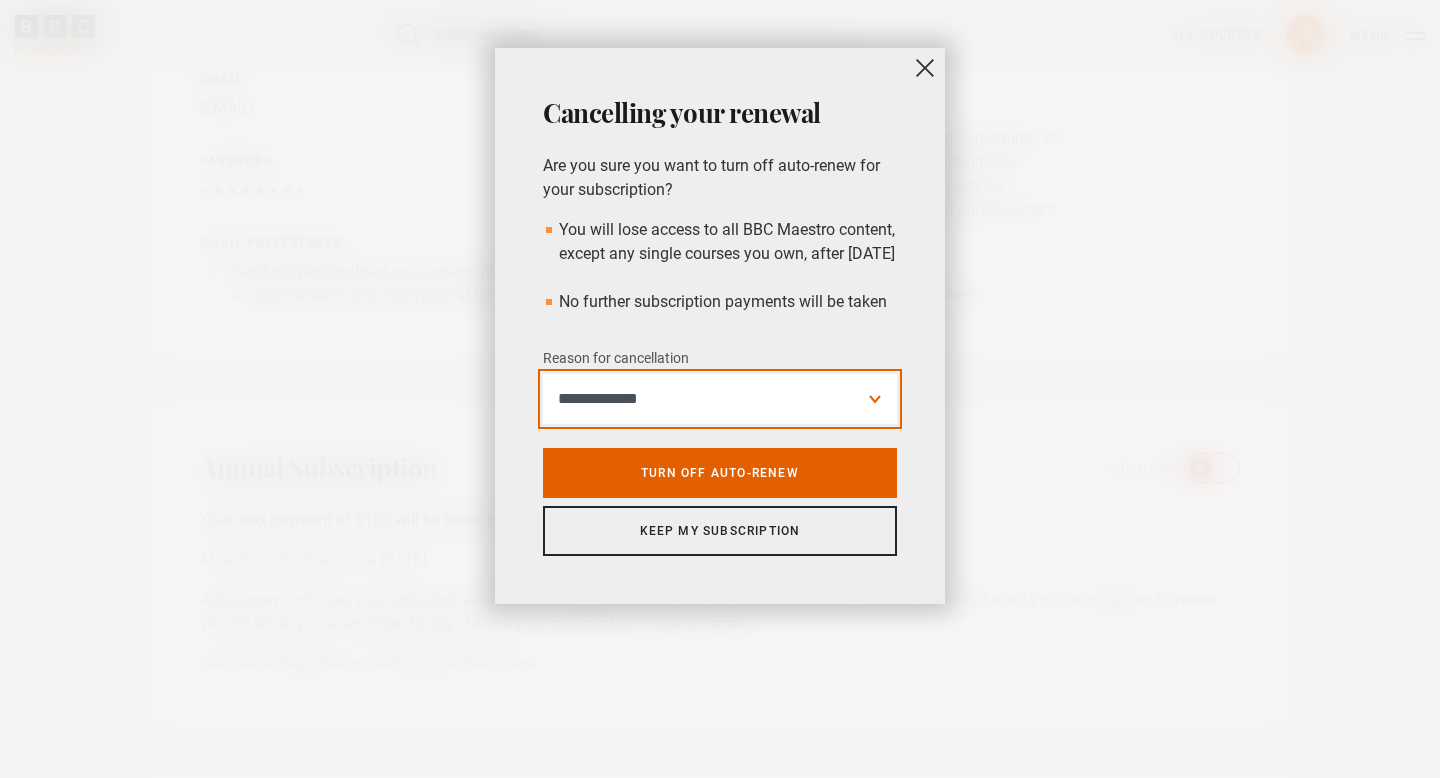 click on "**********" at bounding box center [720, 399] 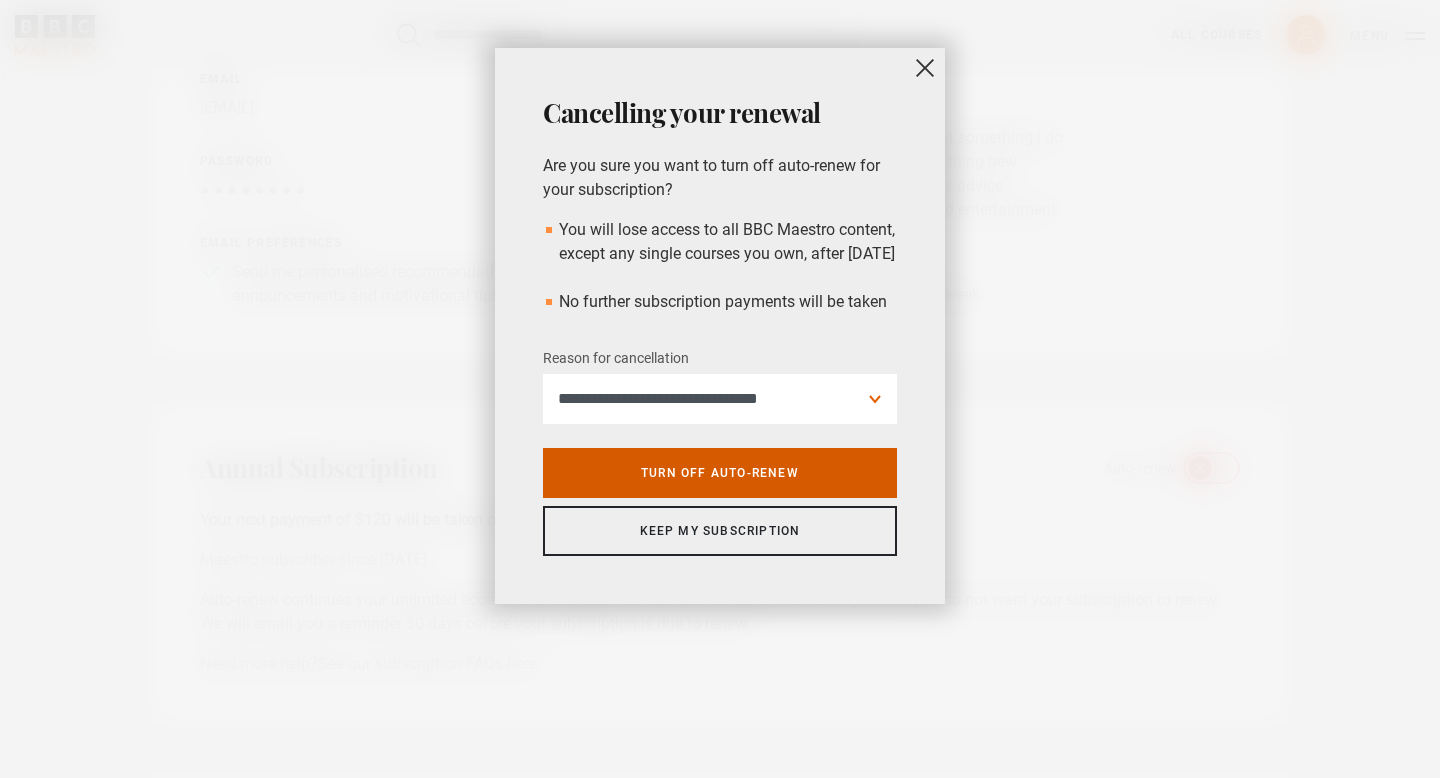 click on "Turn off auto-renew" at bounding box center (720, 473) 